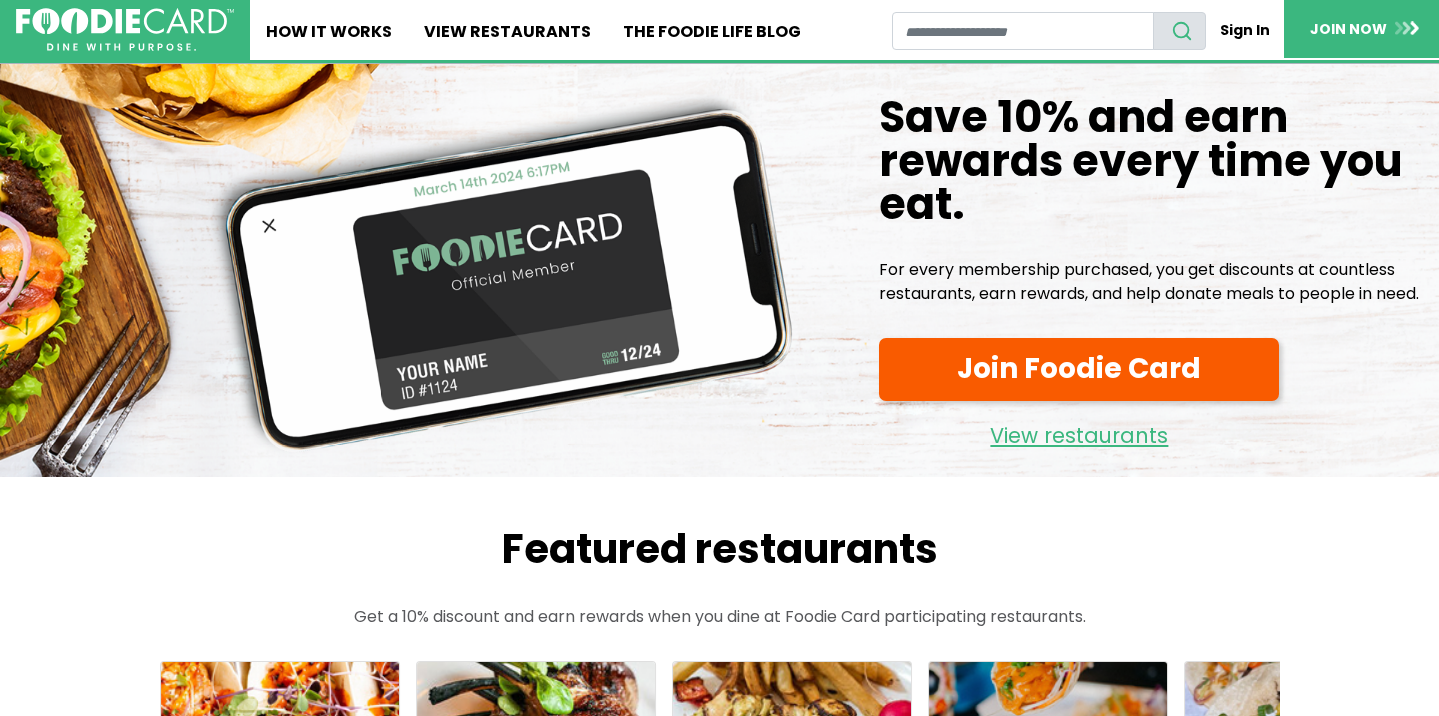 scroll, scrollTop: 0, scrollLeft: 0, axis: both 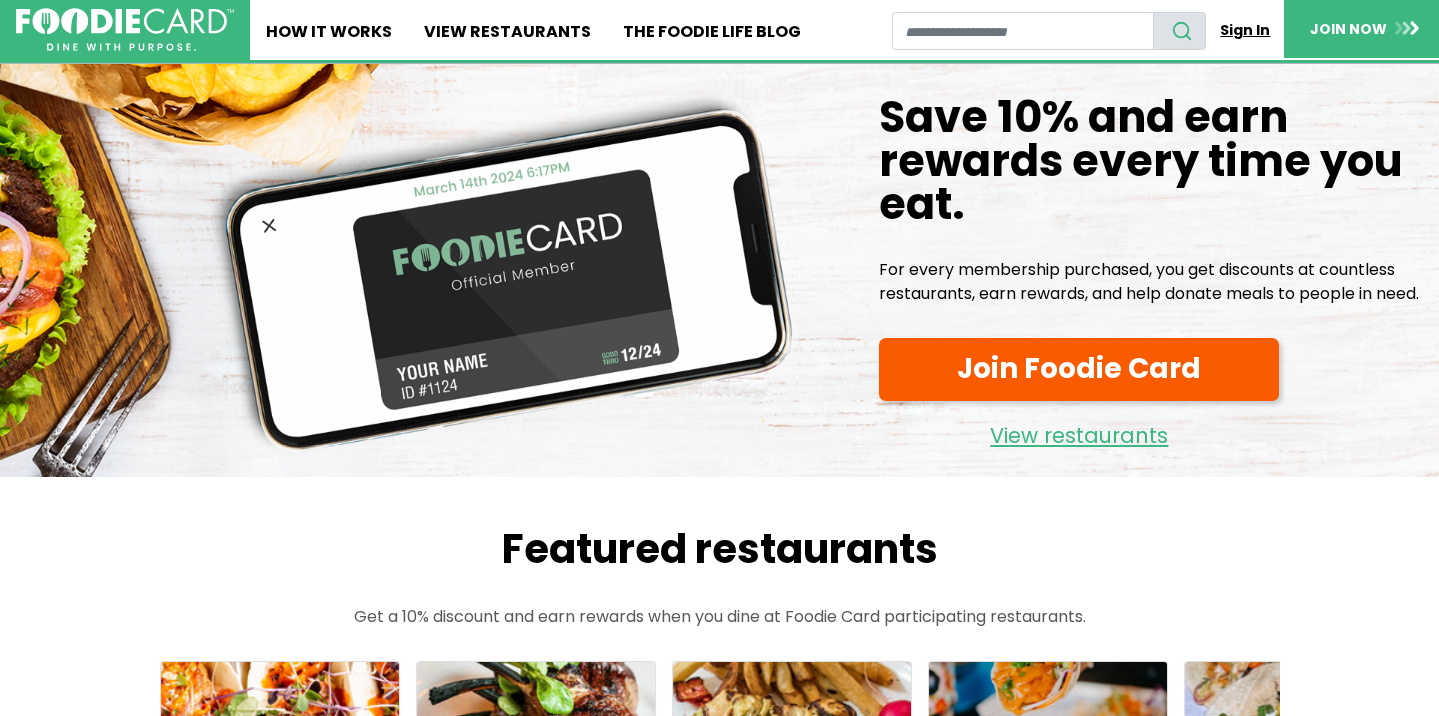 click on "Sign In" at bounding box center [1245, 30] 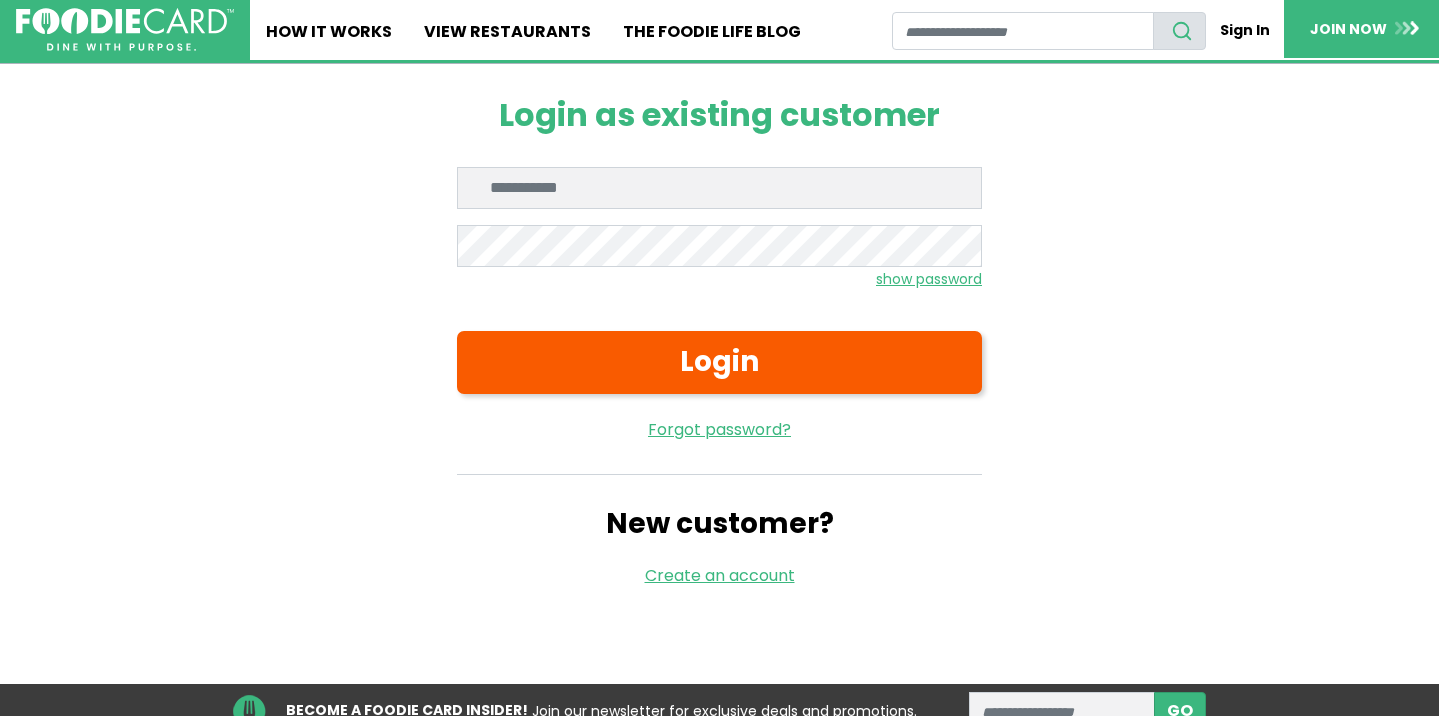 scroll, scrollTop: 0, scrollLeft: 0, axis: both 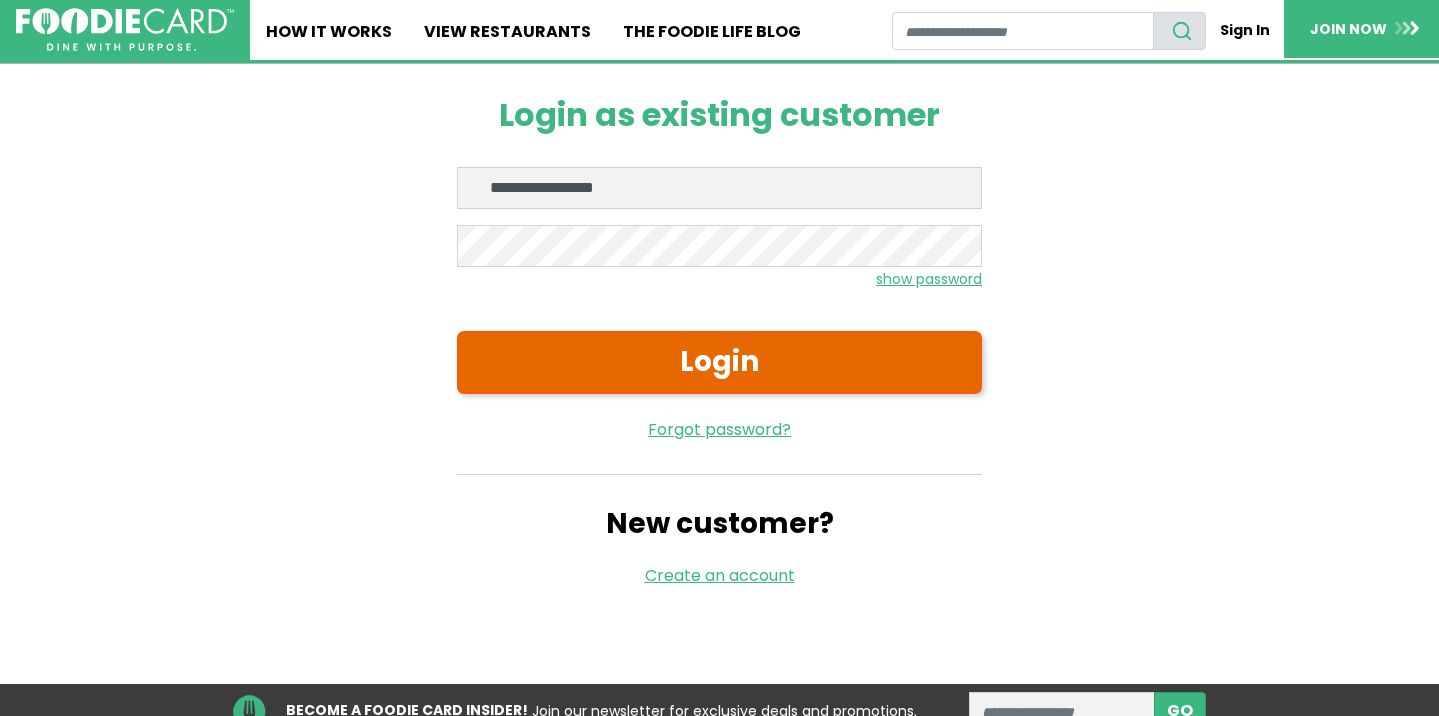 click on "Login" at bounding box center [719, 362] 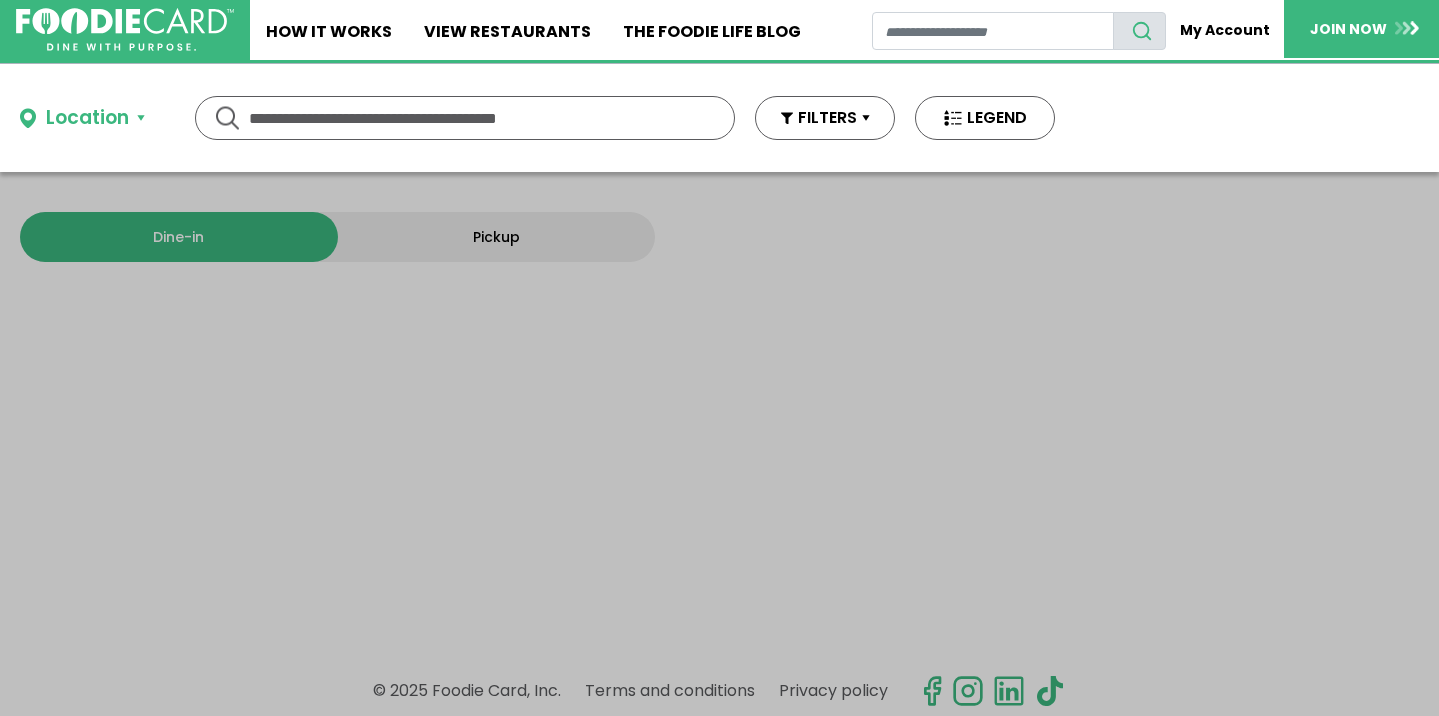 scroll, scrollTop: 0, scrollLeft: 0, axis: both 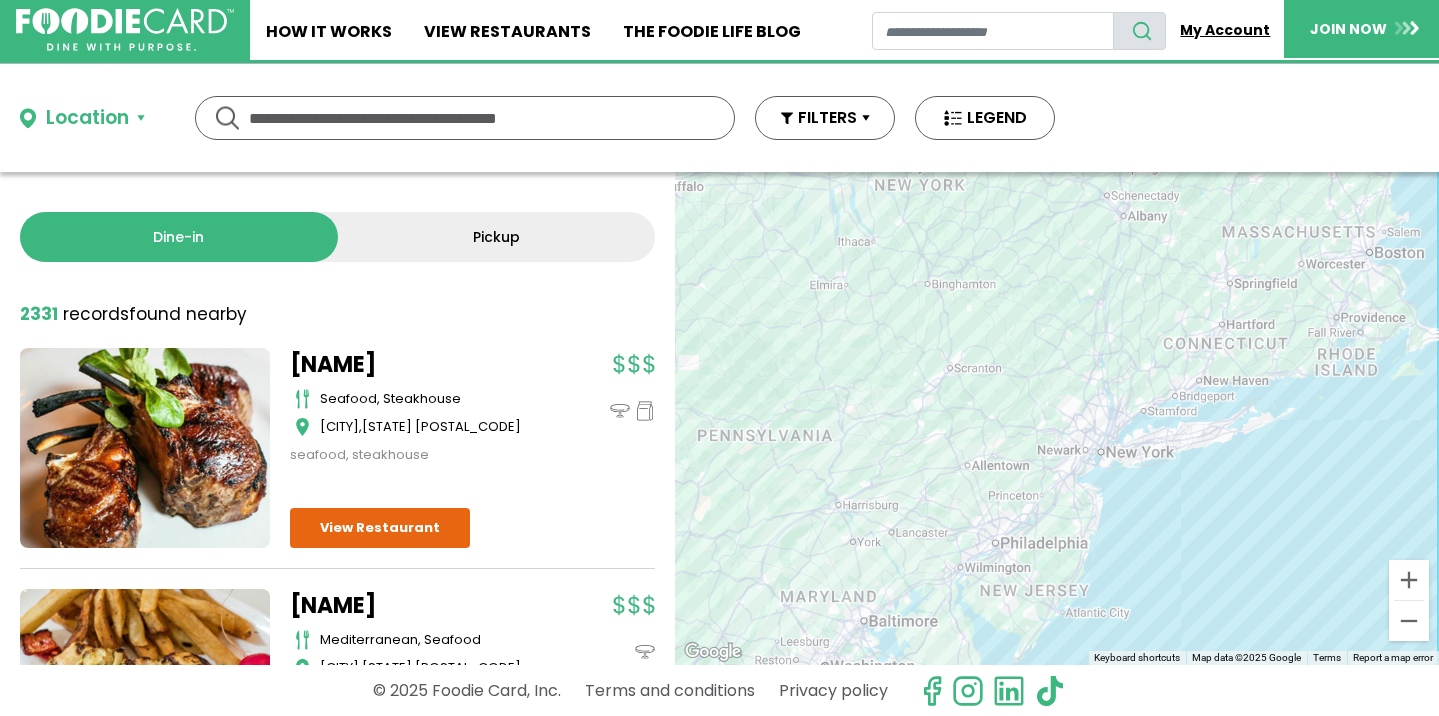 click on "My Account" at bounding box center [1225, 30] 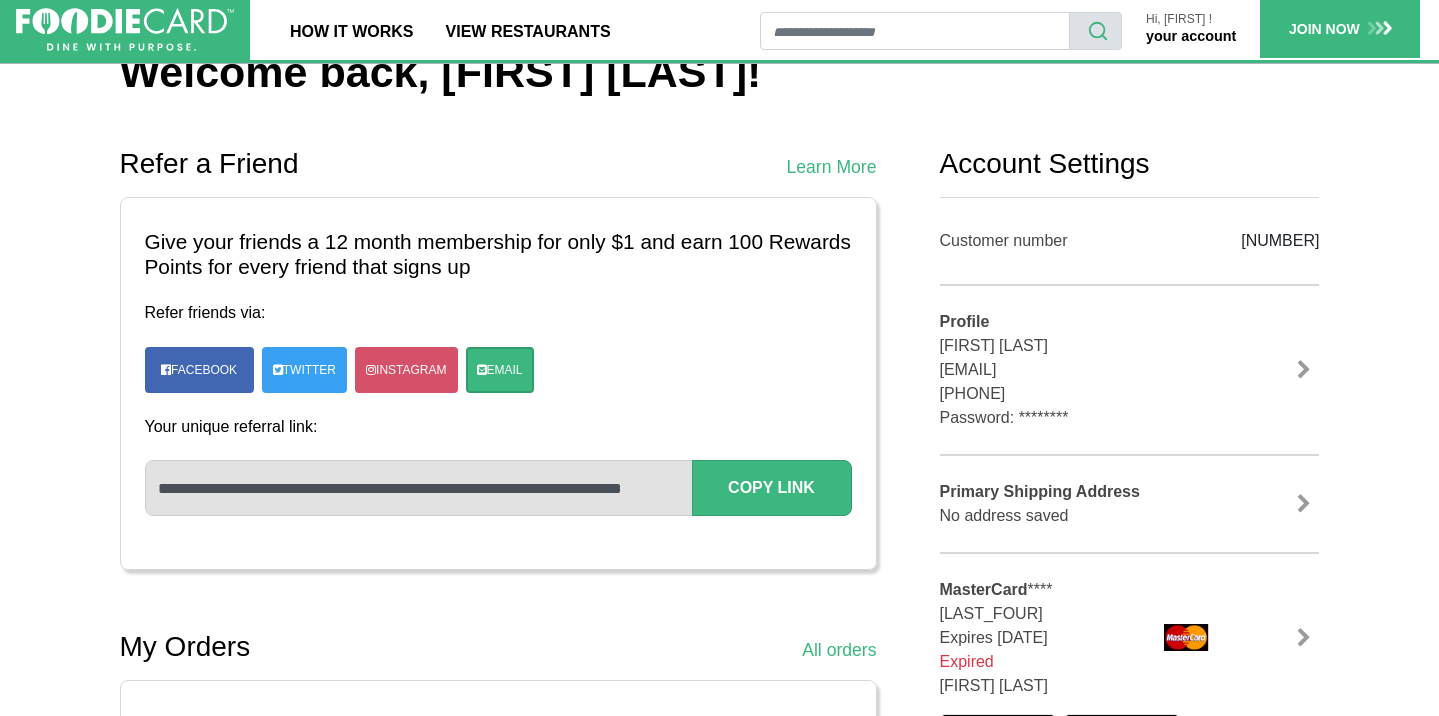 scroll, scrollTop: 187, scrollLeft: 0, axis: vertical 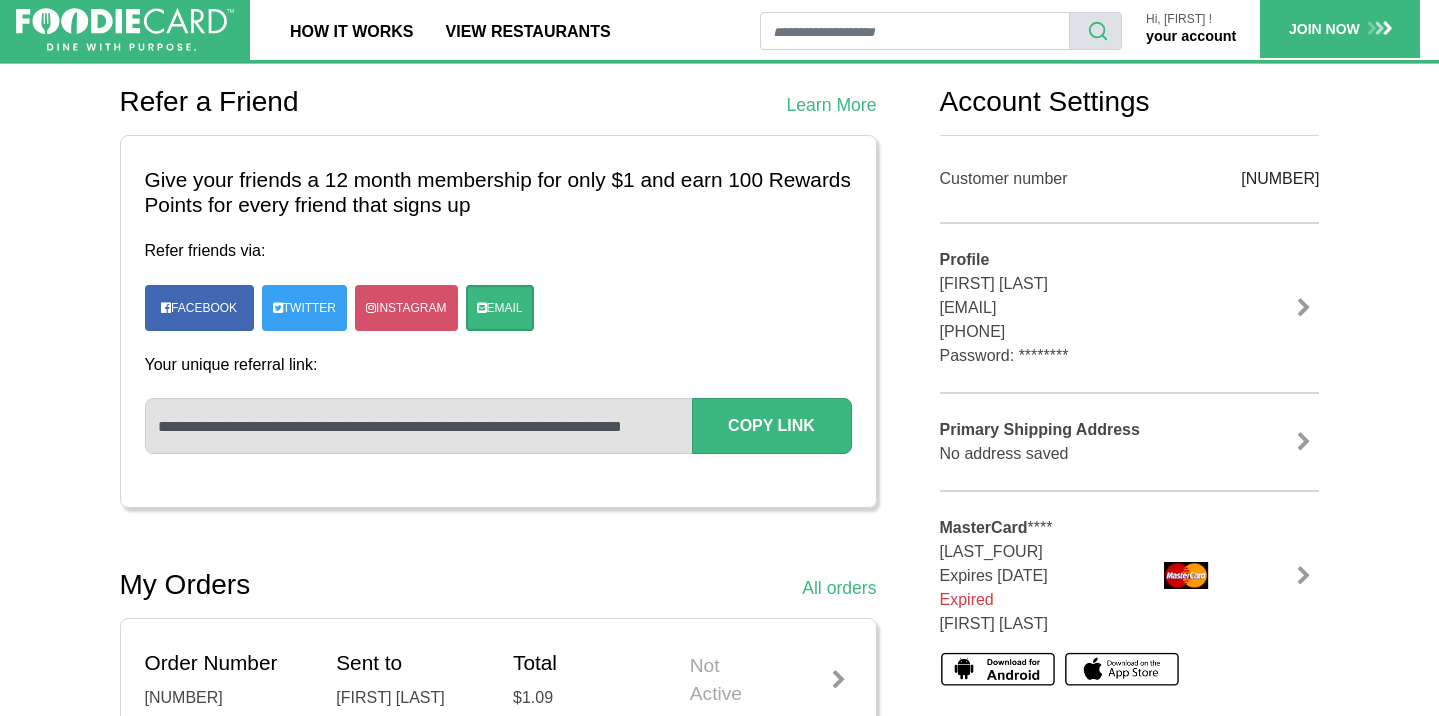 click at bounding box center [1304, 308] 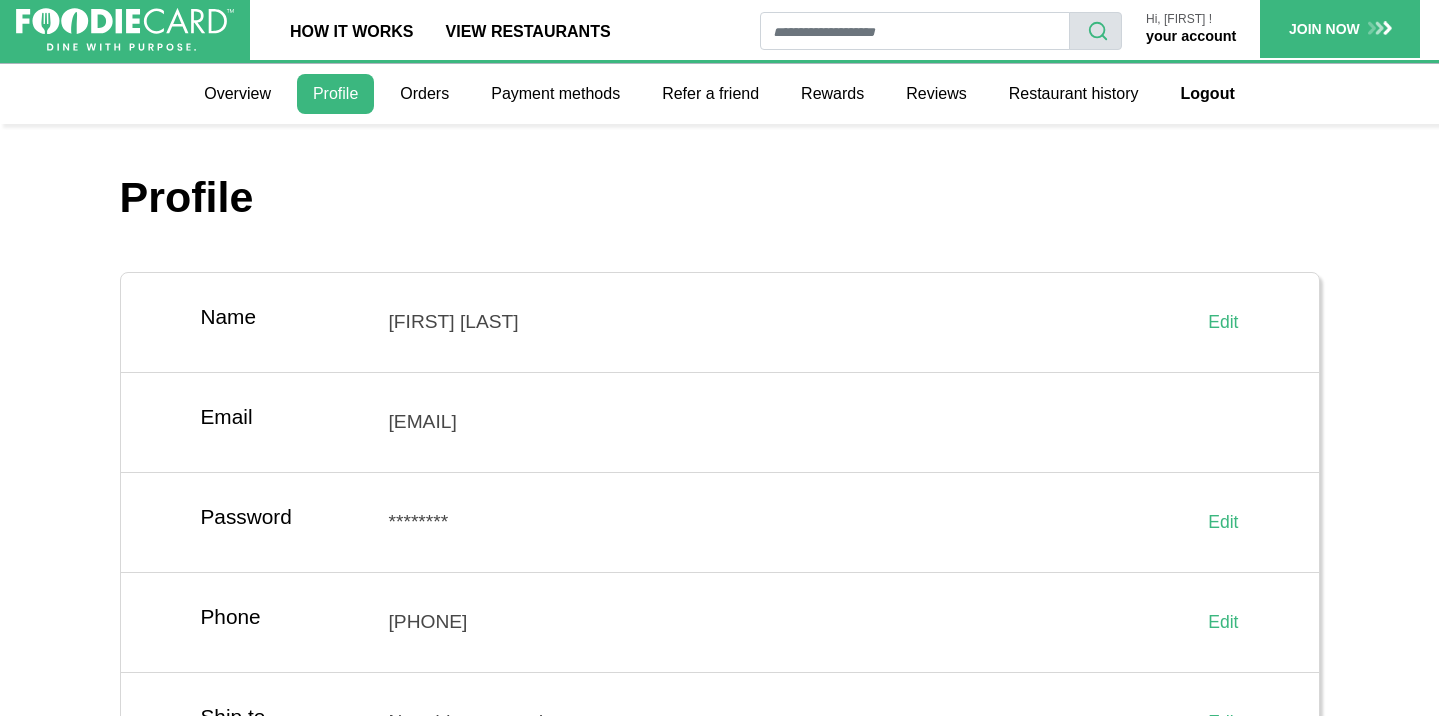 scroll, scrollTop: 0, scrollLeft: 0, axis: both 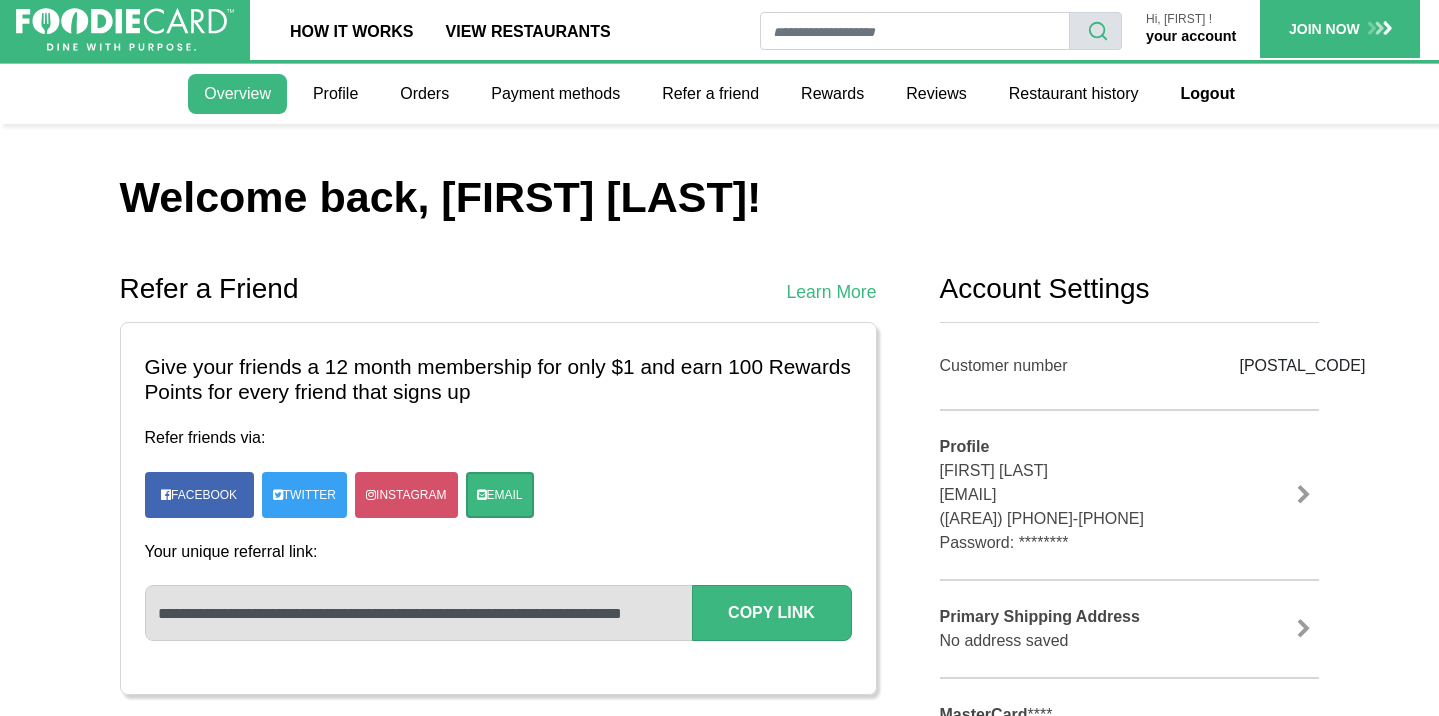 click on "your account" at bounding box center [1191, 36] 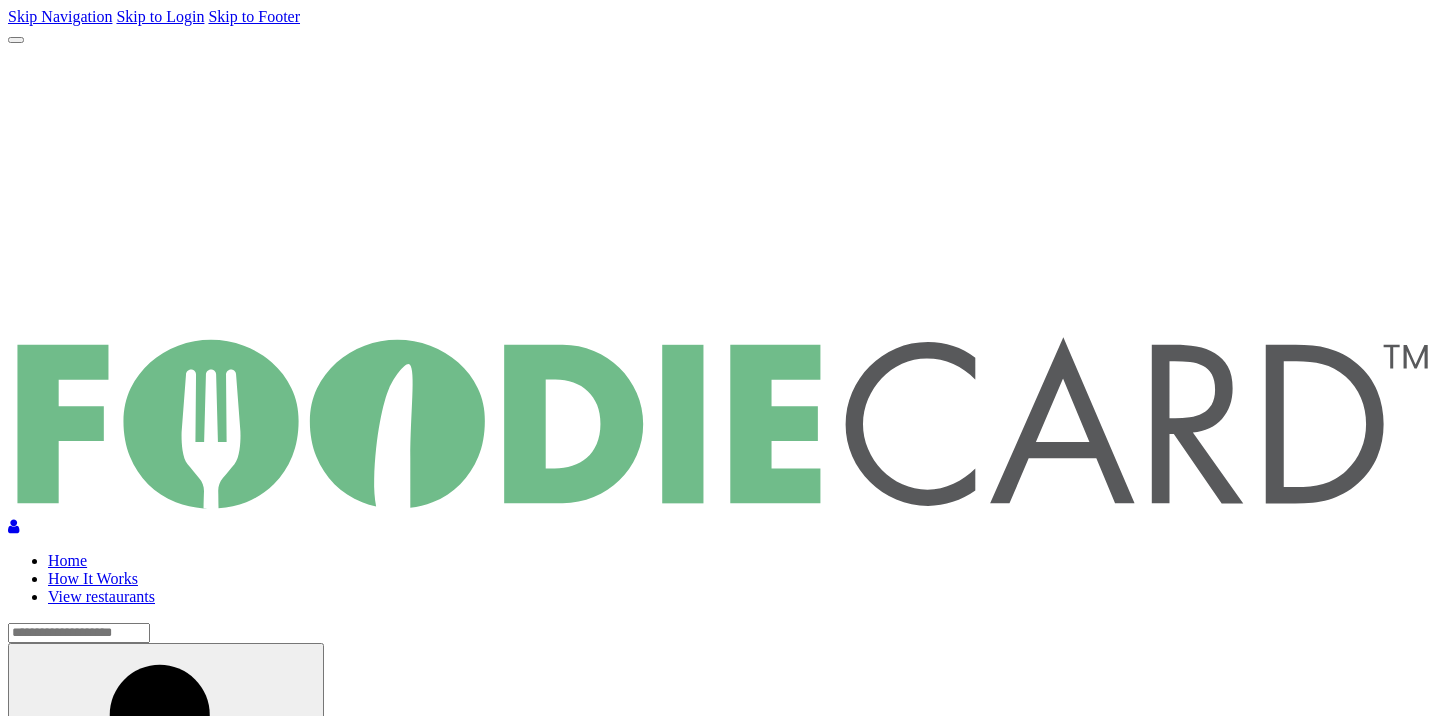 scroll, scrollTop: 0, scrollLeft: 0, axis: both 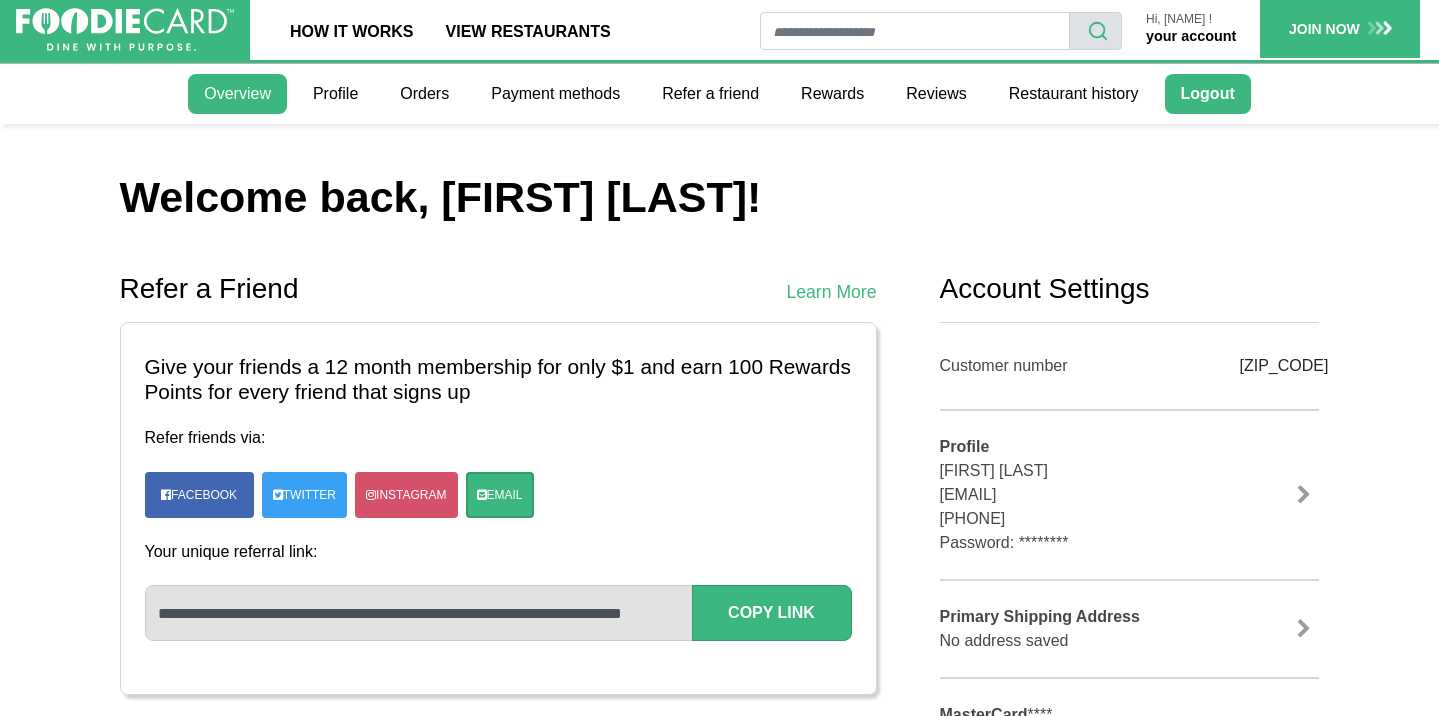 click on "Logout" at bounding box center [1208, 94] 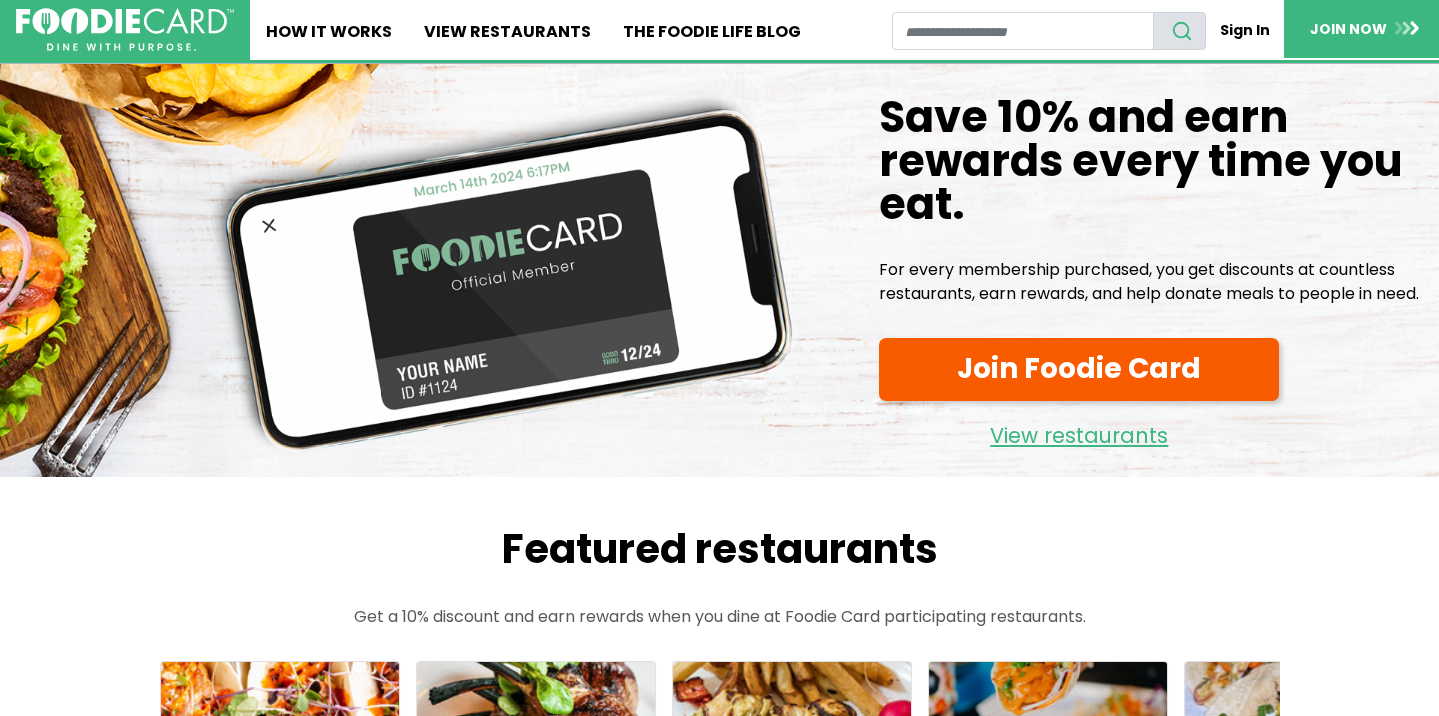 scroll, scrollTop: 0, scrollLeft: 0, axis: both 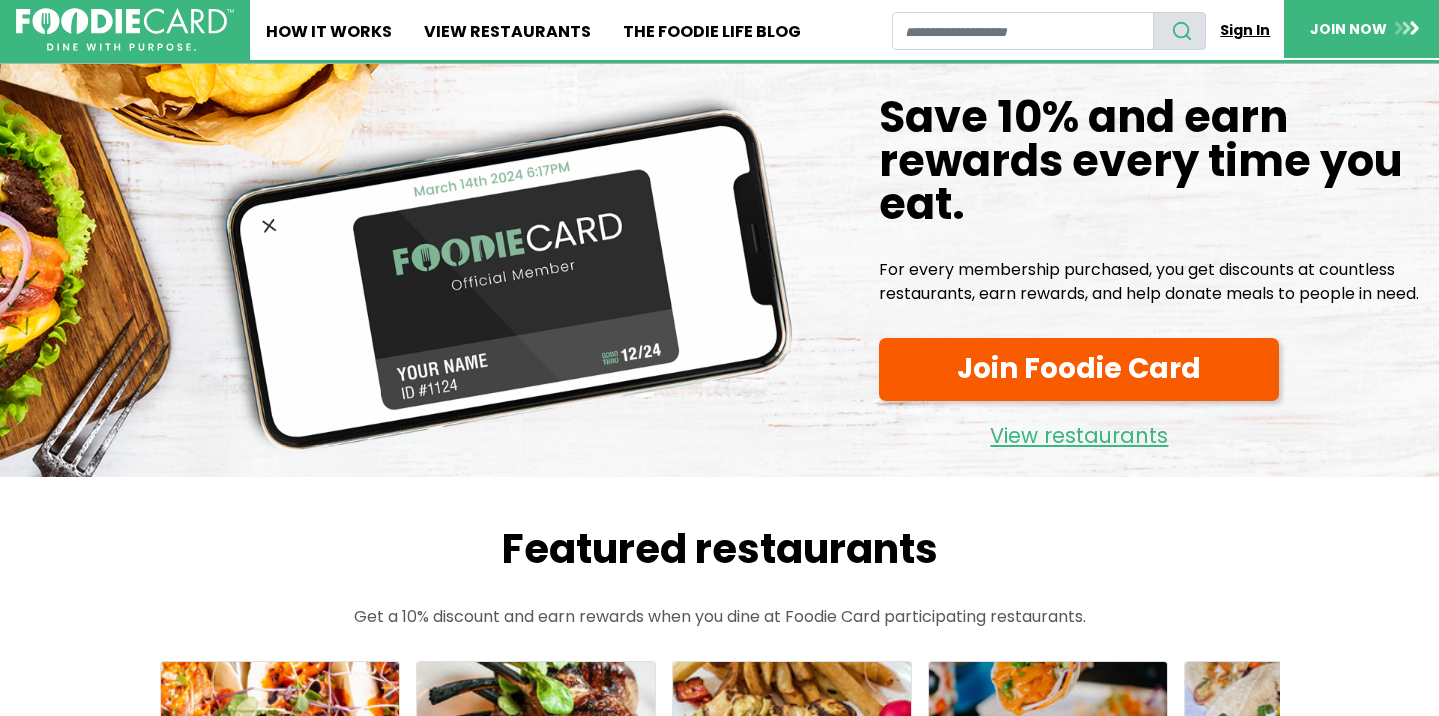 click on "Sign In" at bounding box center (1245, 30) 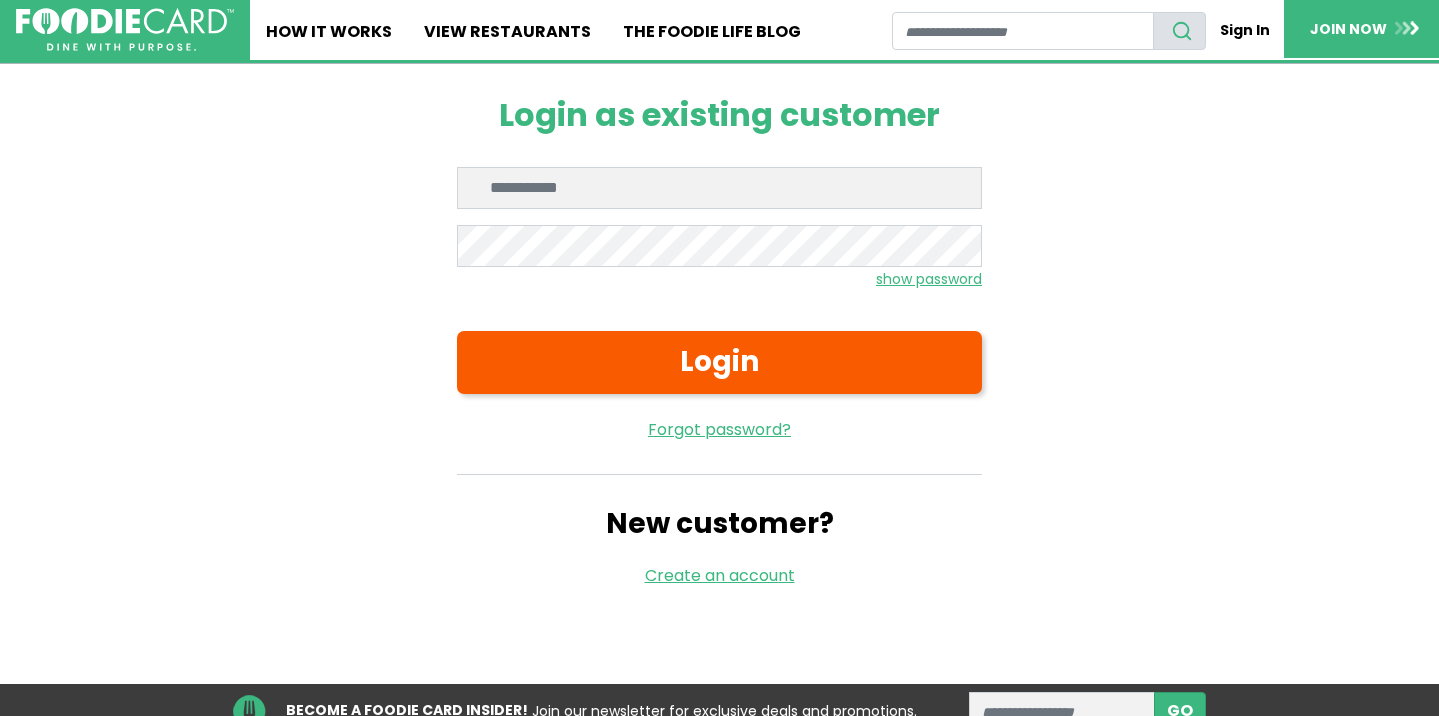 scroll, scrollTop: 0, scrollLeft: 0, axis: both 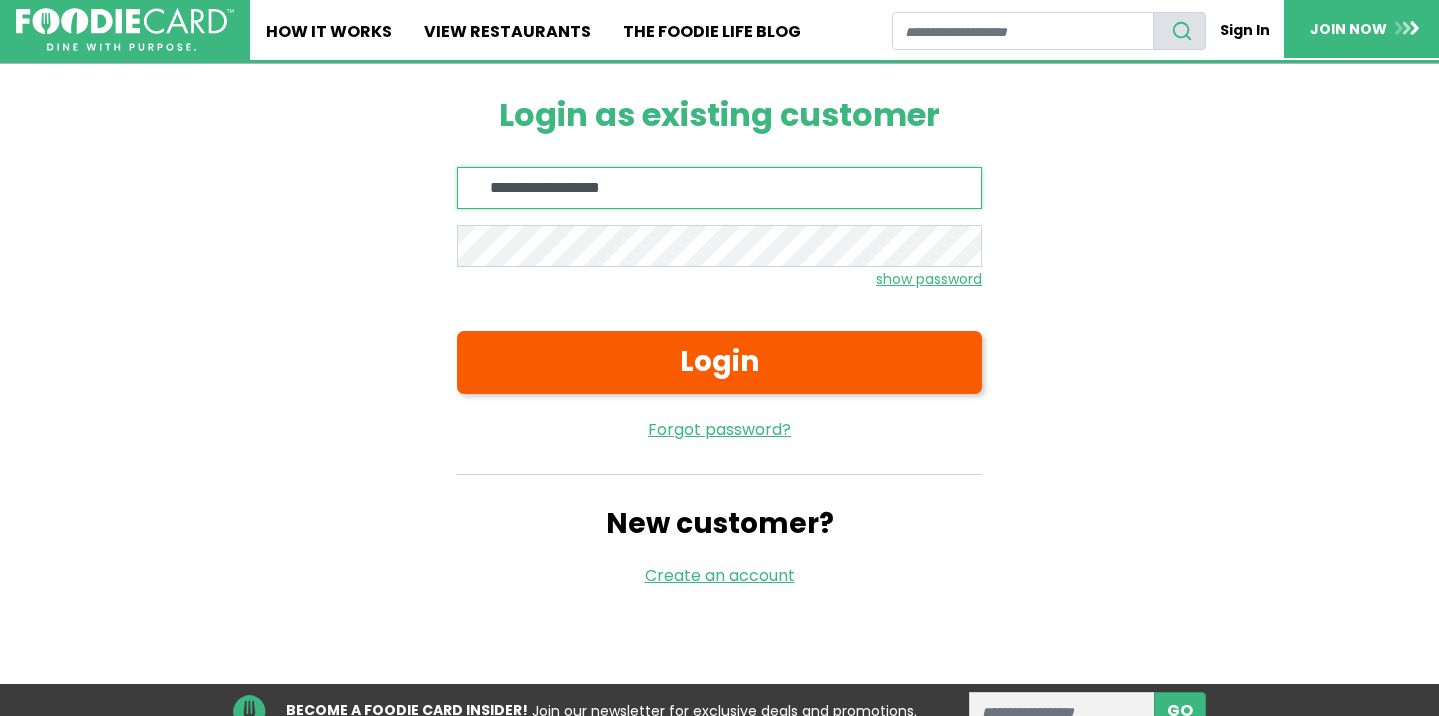 type on "**********" 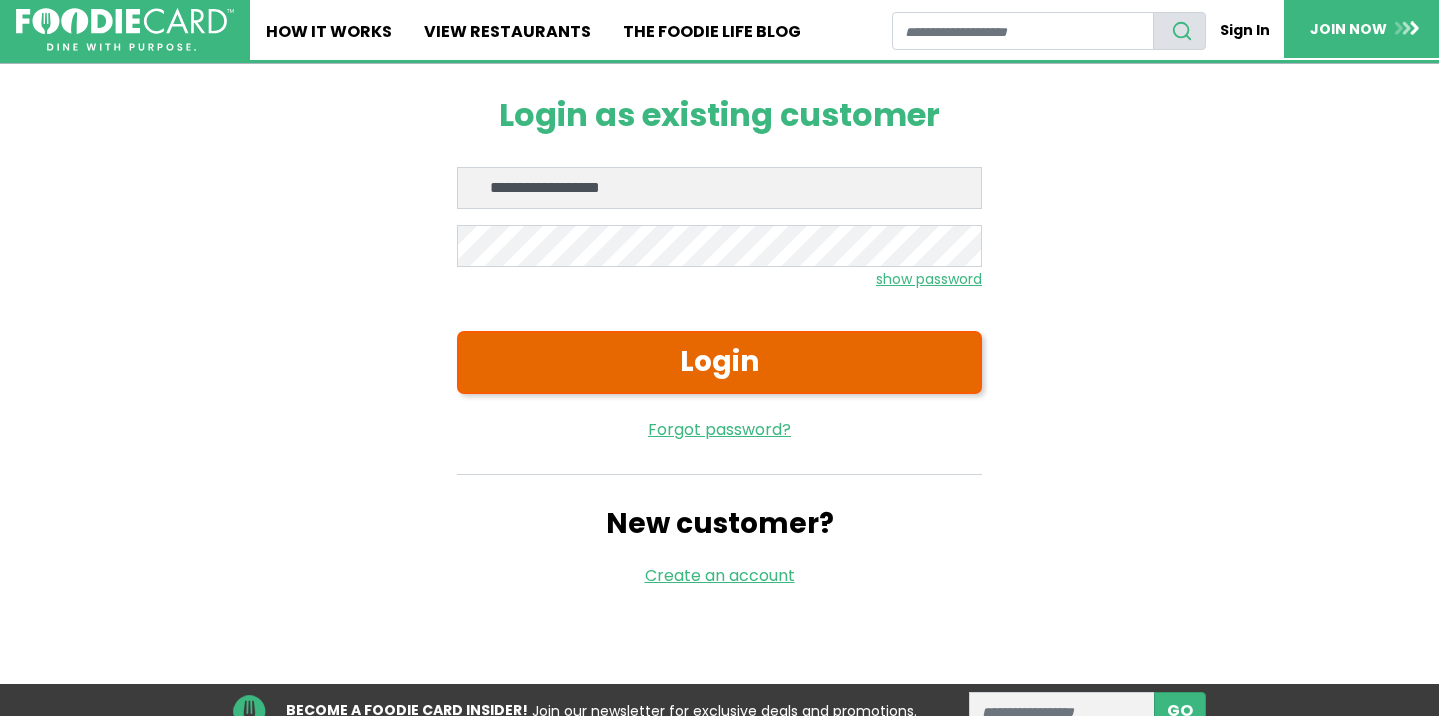 click on "Login" at bounding box center [719, 362] 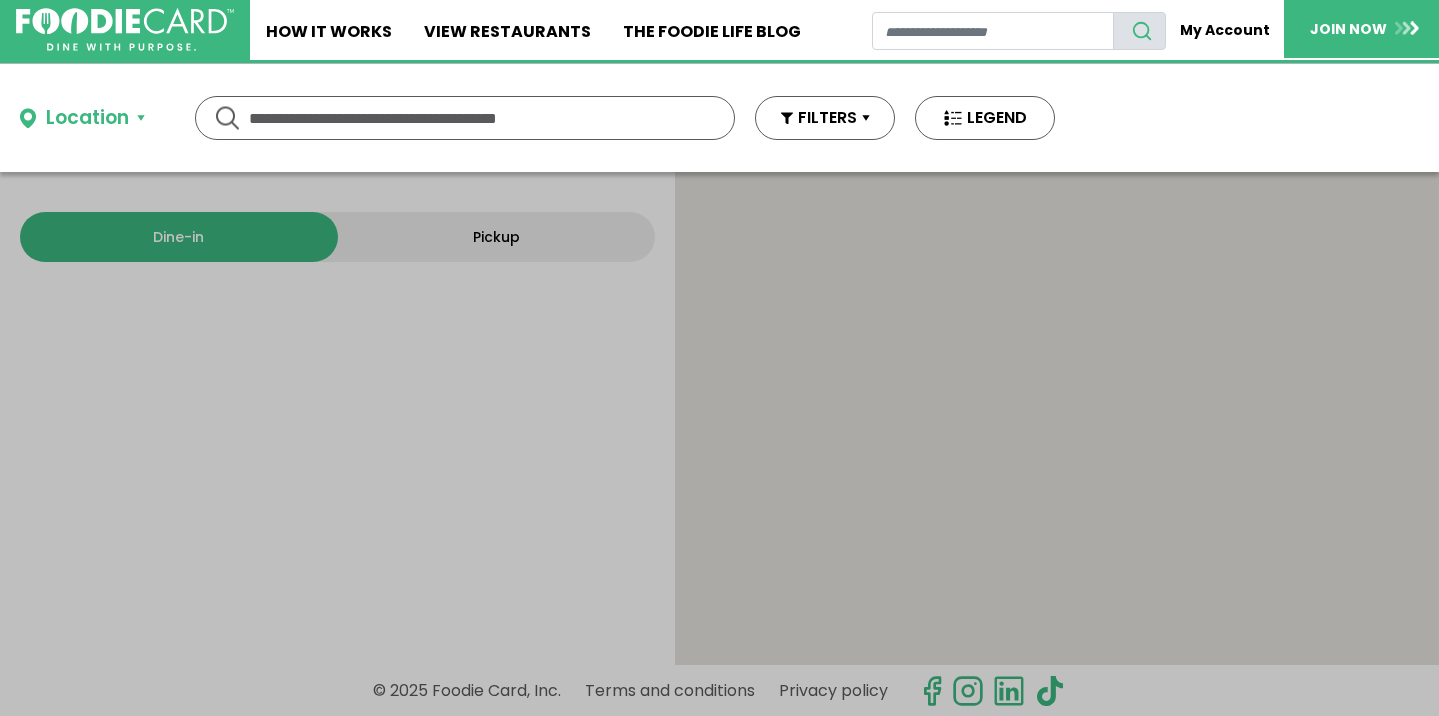 scroll, scrollTop: 0, scrollLeft: 0, axis: both 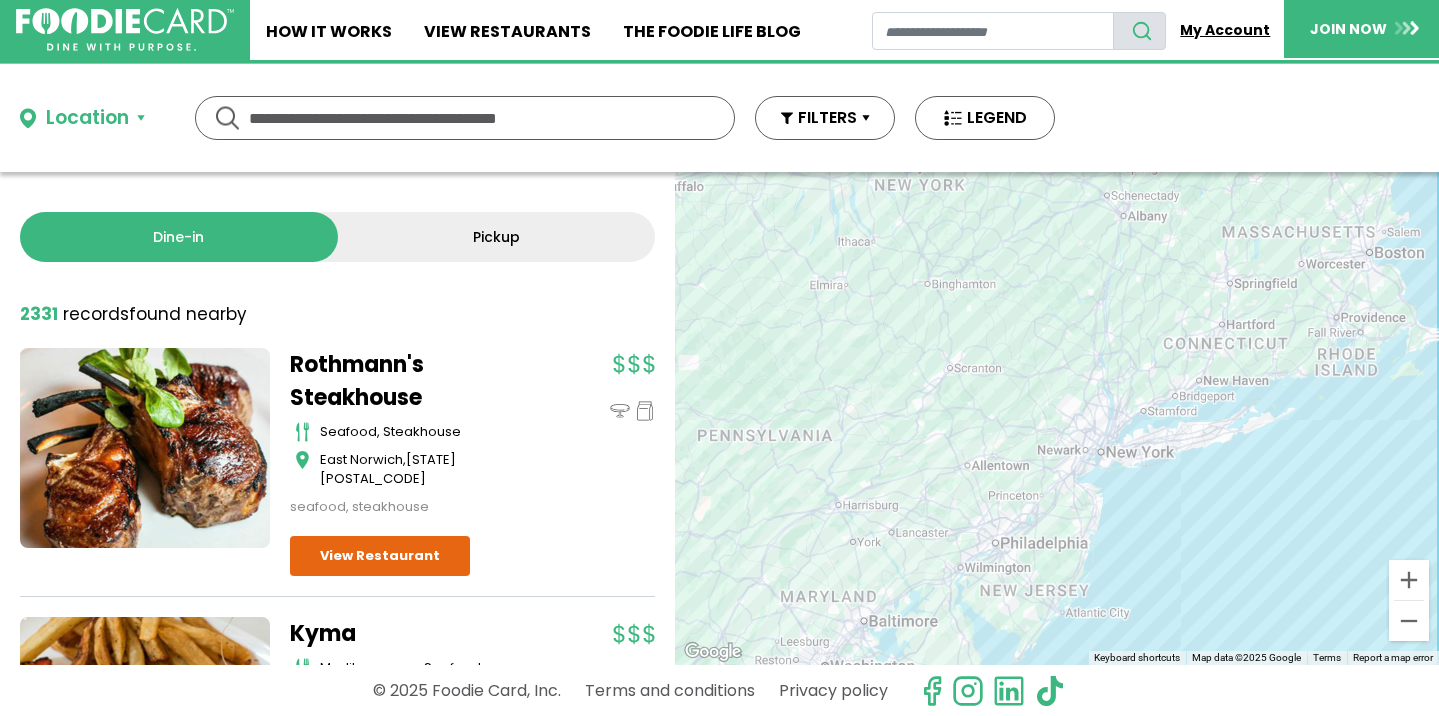 click on "My Account" at bounding box center (1225, 30) 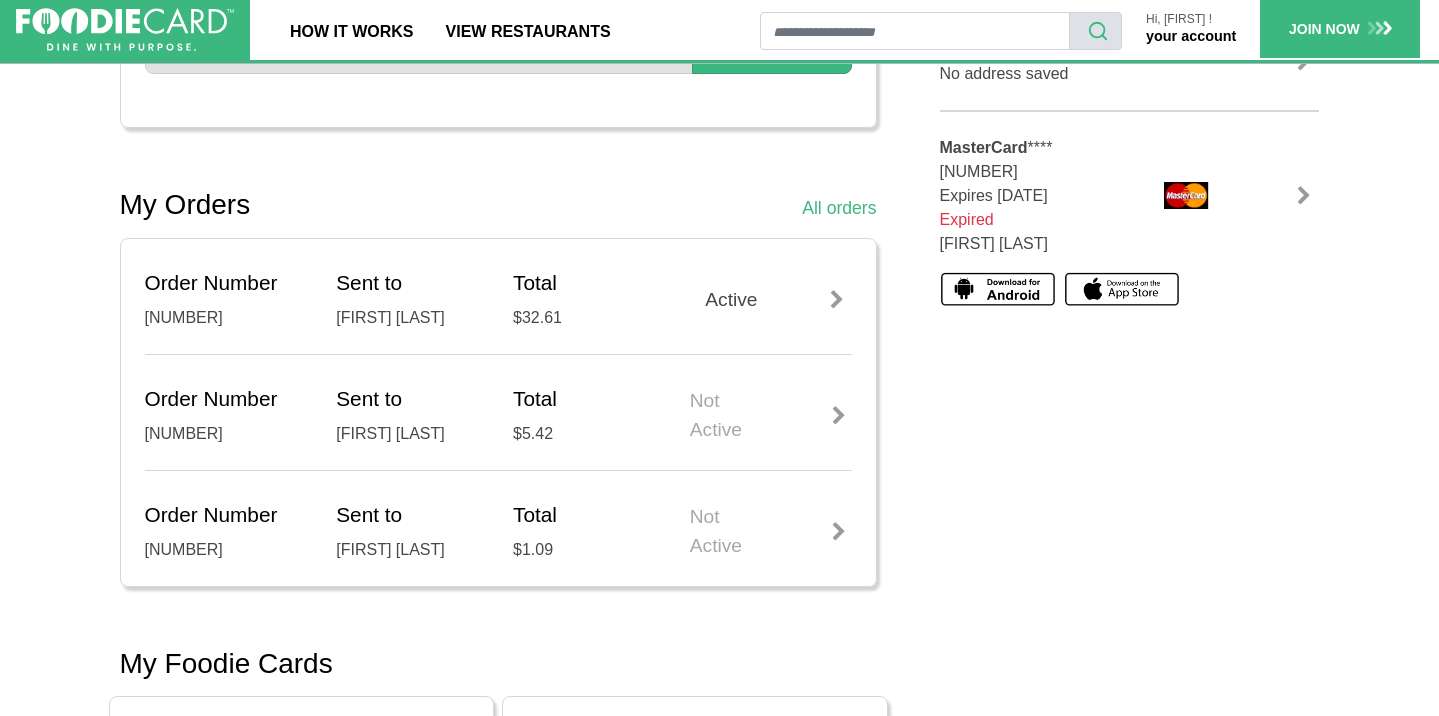 scroll, scrollTop: 574, scrollLeft: 0, axis: vertical 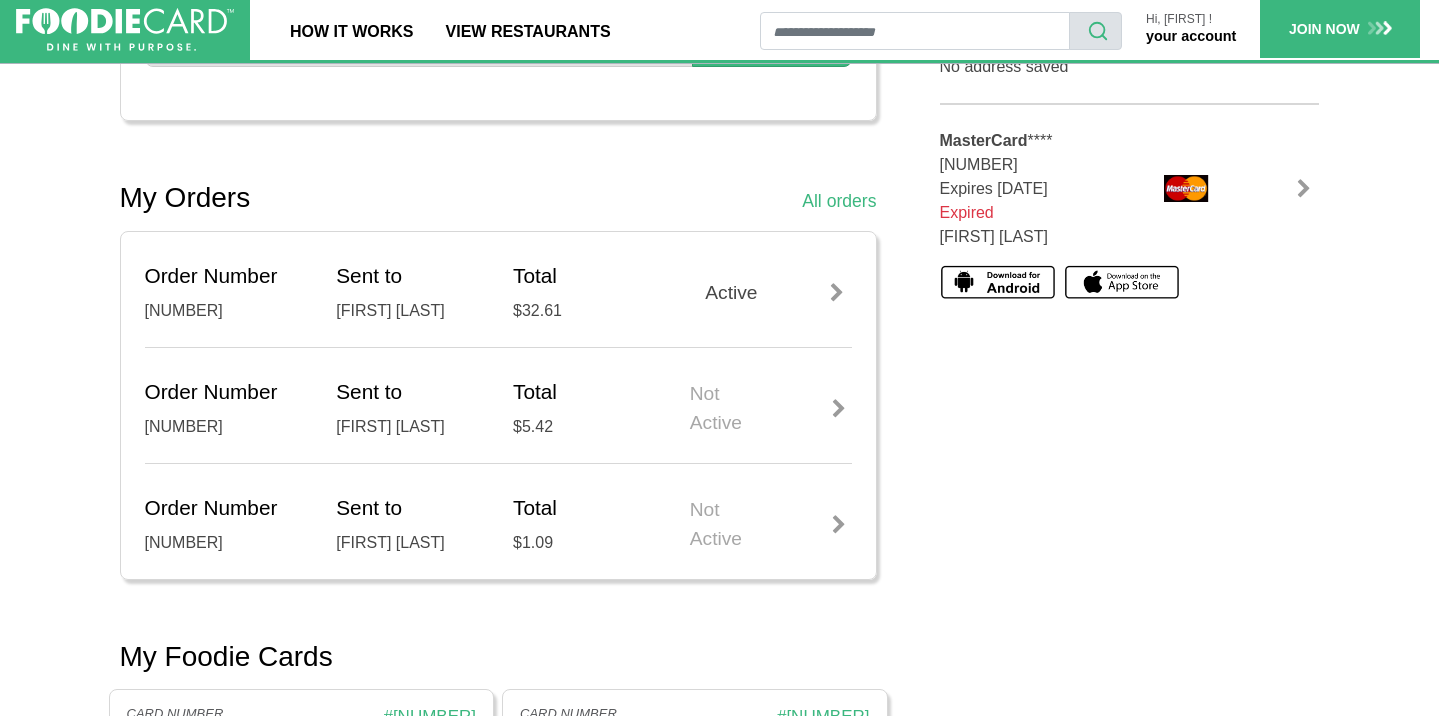 click at bounding box center (838, 409) 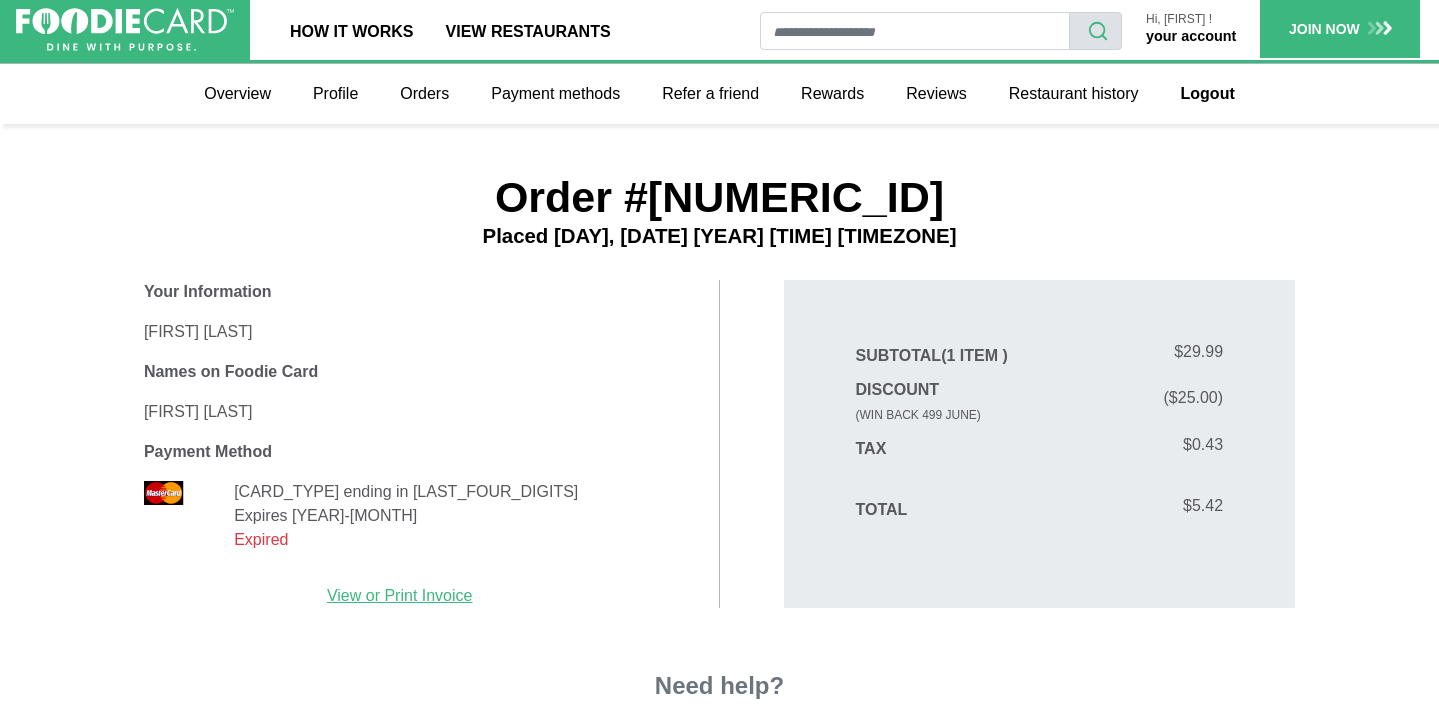scroll, scrollTop: 0, scrollLeft: 0, axis: both 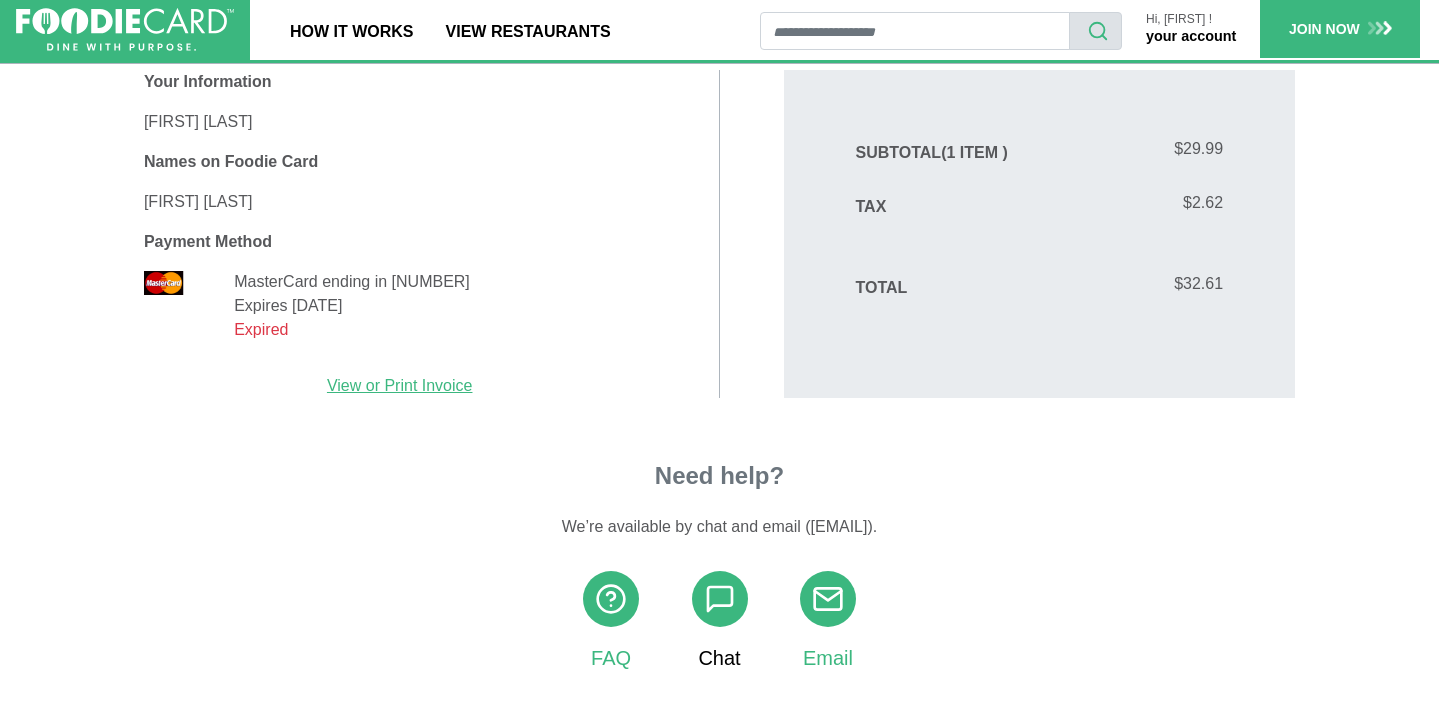 click at bounding box center (720, 599) 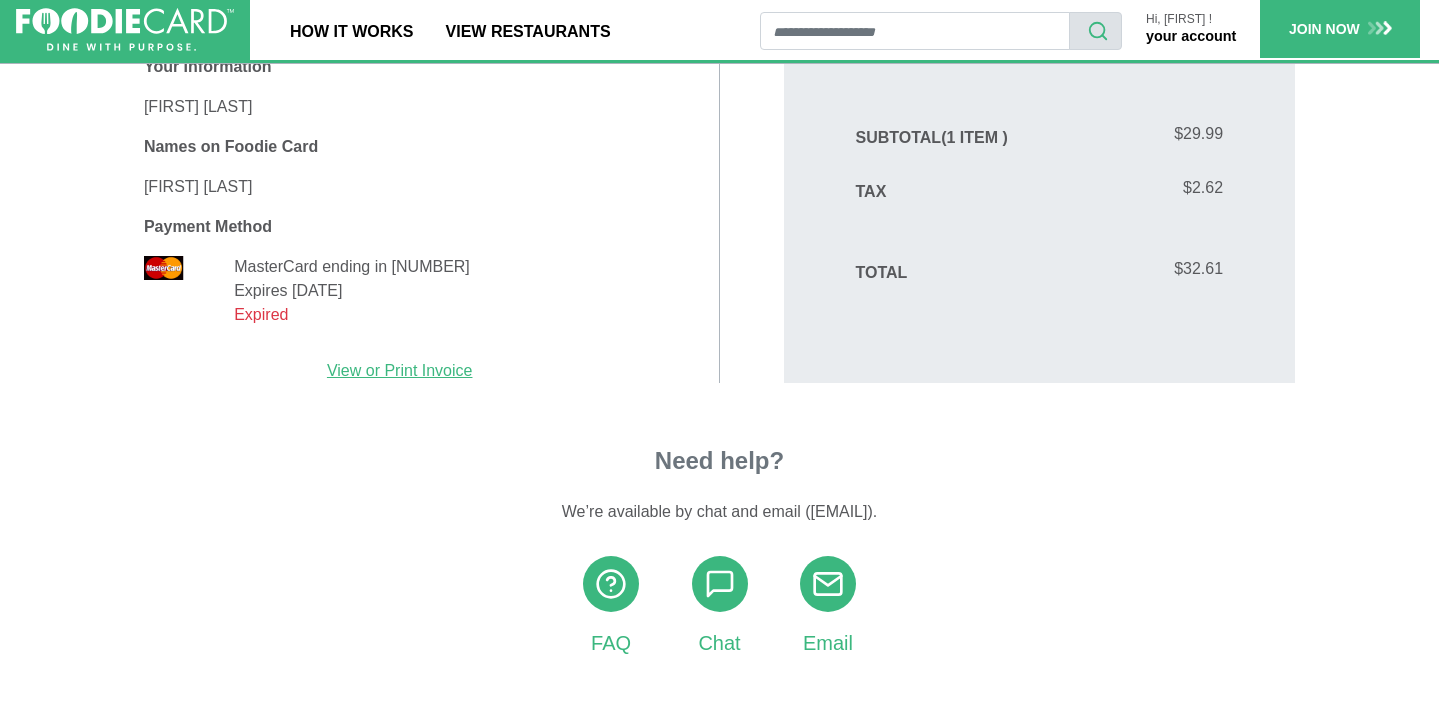 scroll, scrollTop: 242, scrollLeft: 0, axis: vertical 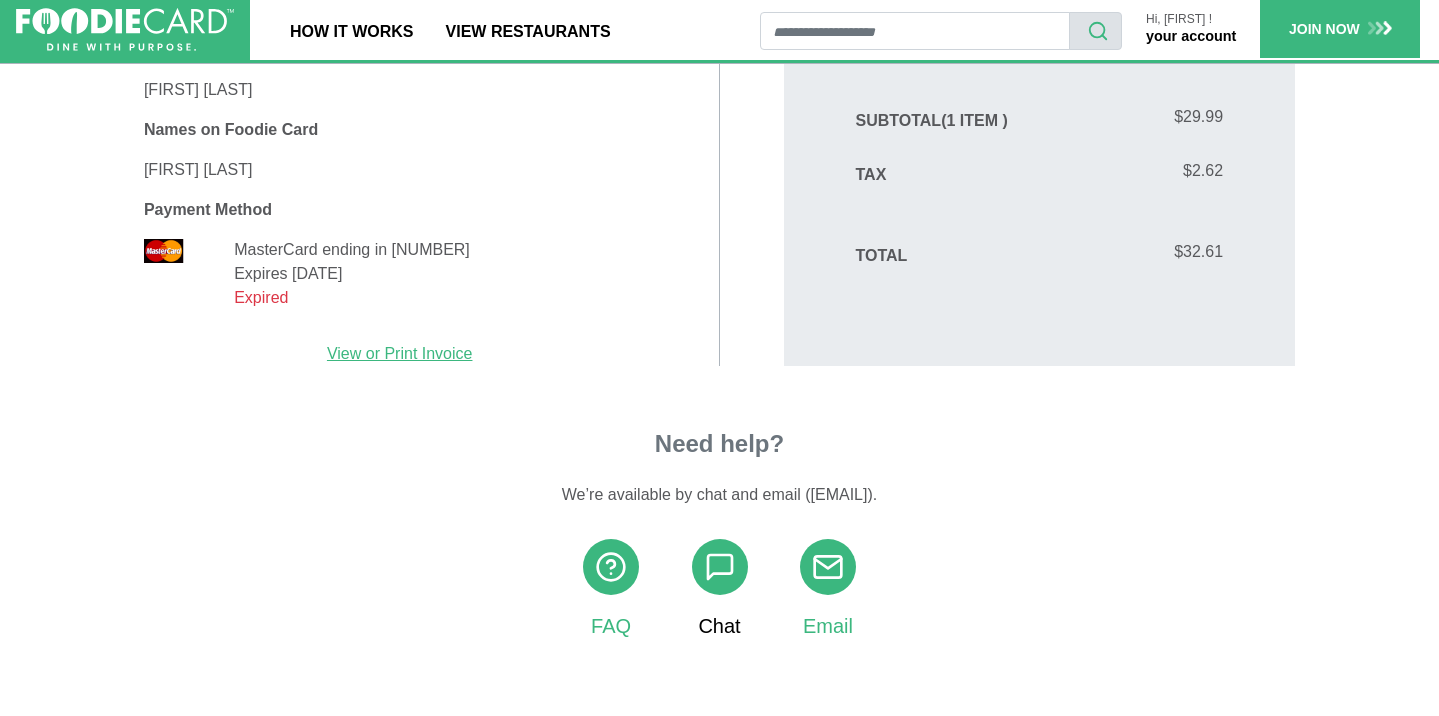 click at bounding box center (720, 567) 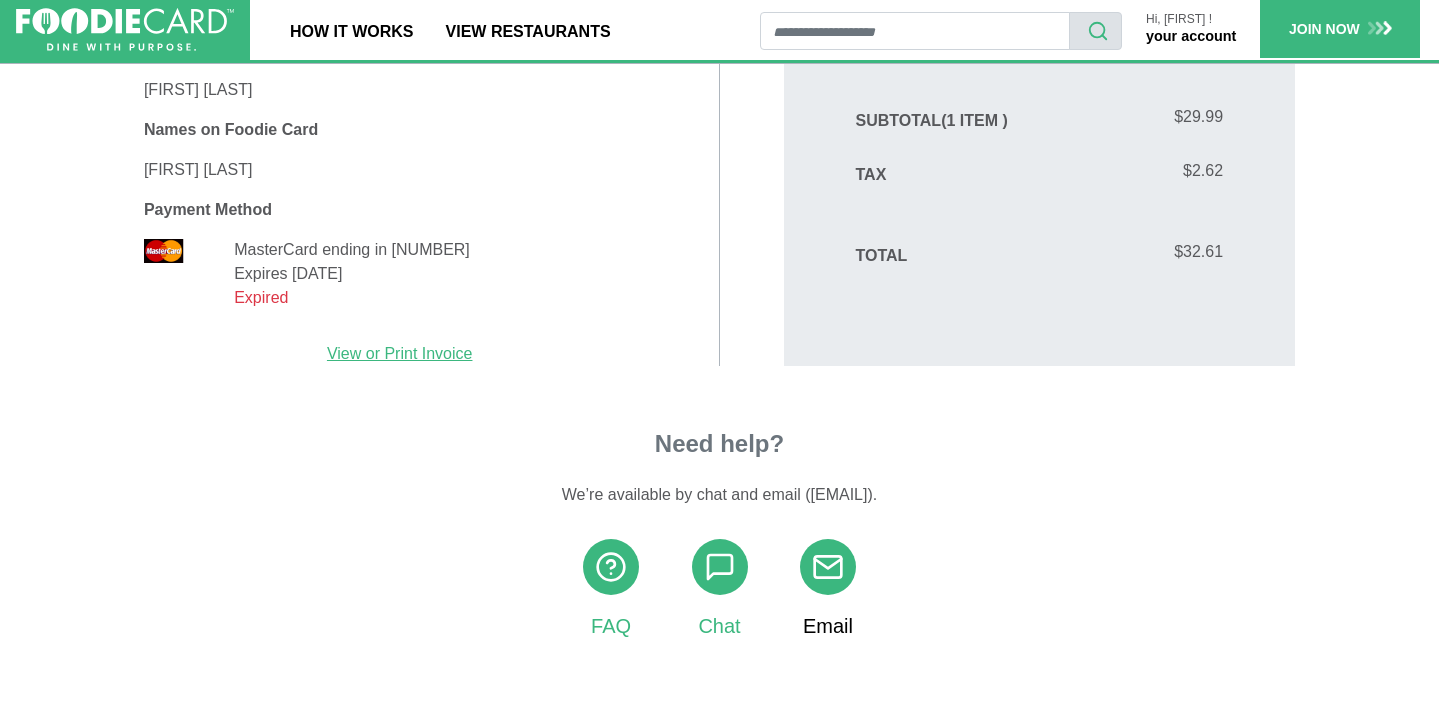 click at bounding box center [828, 567] 